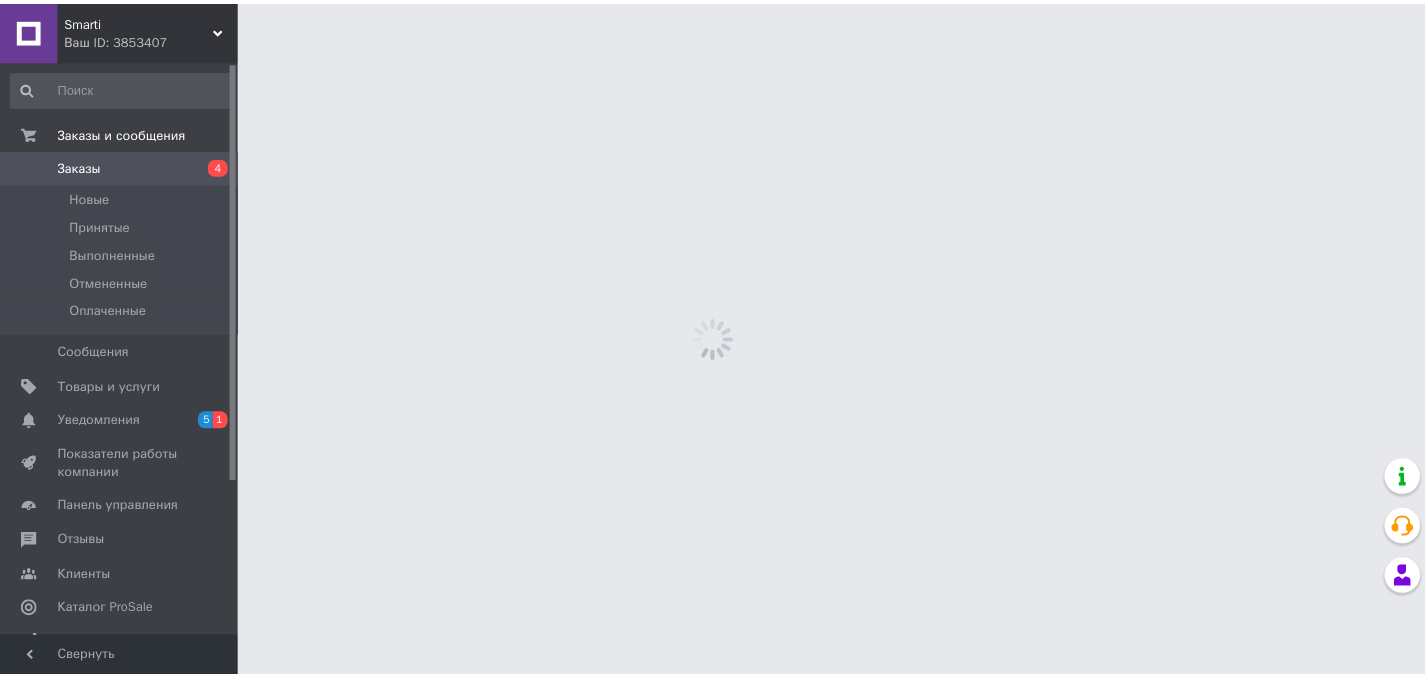 scroll, scrollTop: 0, scrollLeft: 0, axis: both 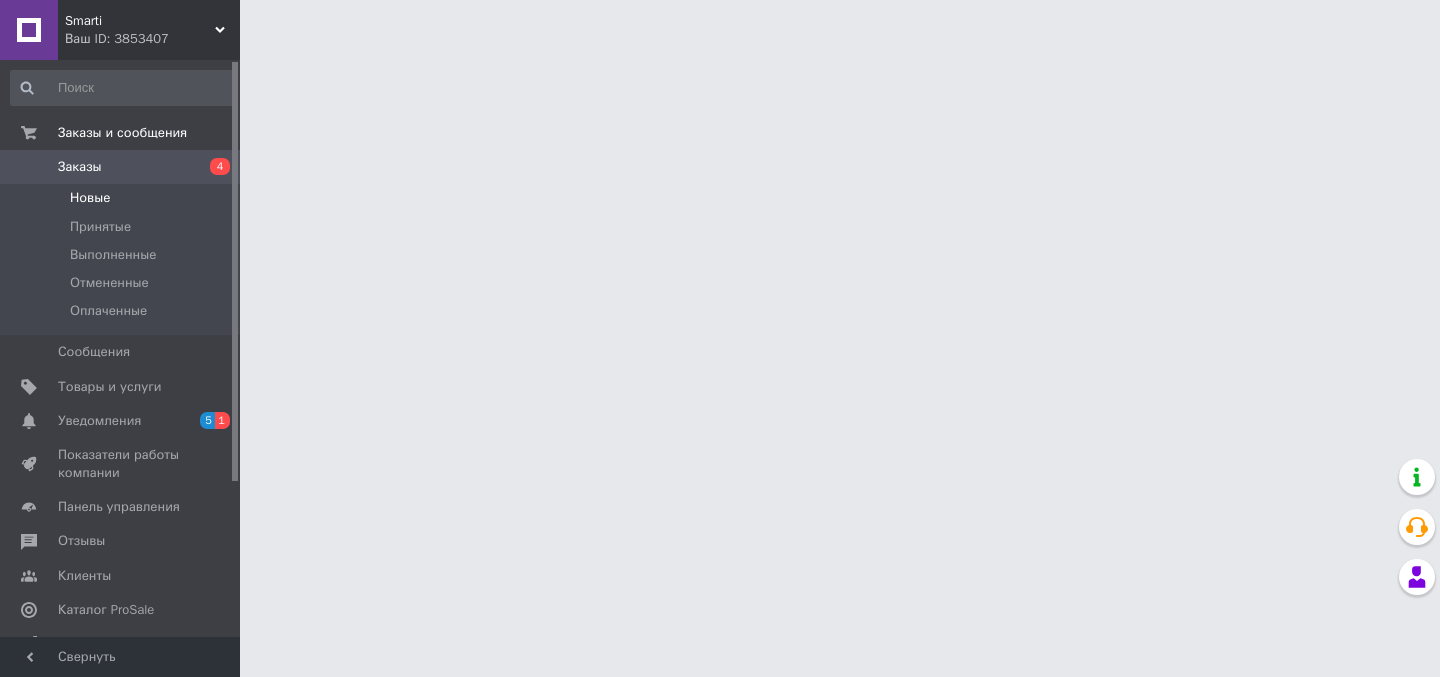 click on "Новые" at bounding box center (123, 198) 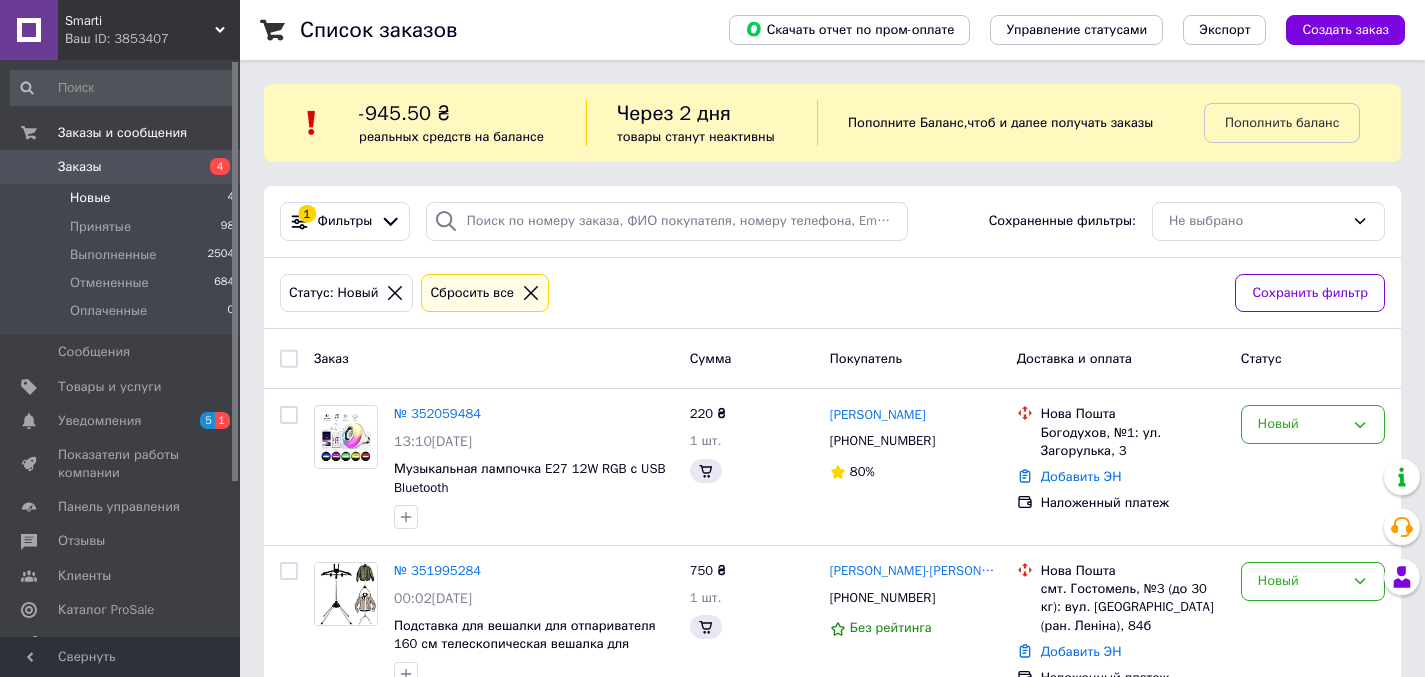 click on "Новые 4" at bounding box center (123, 198) 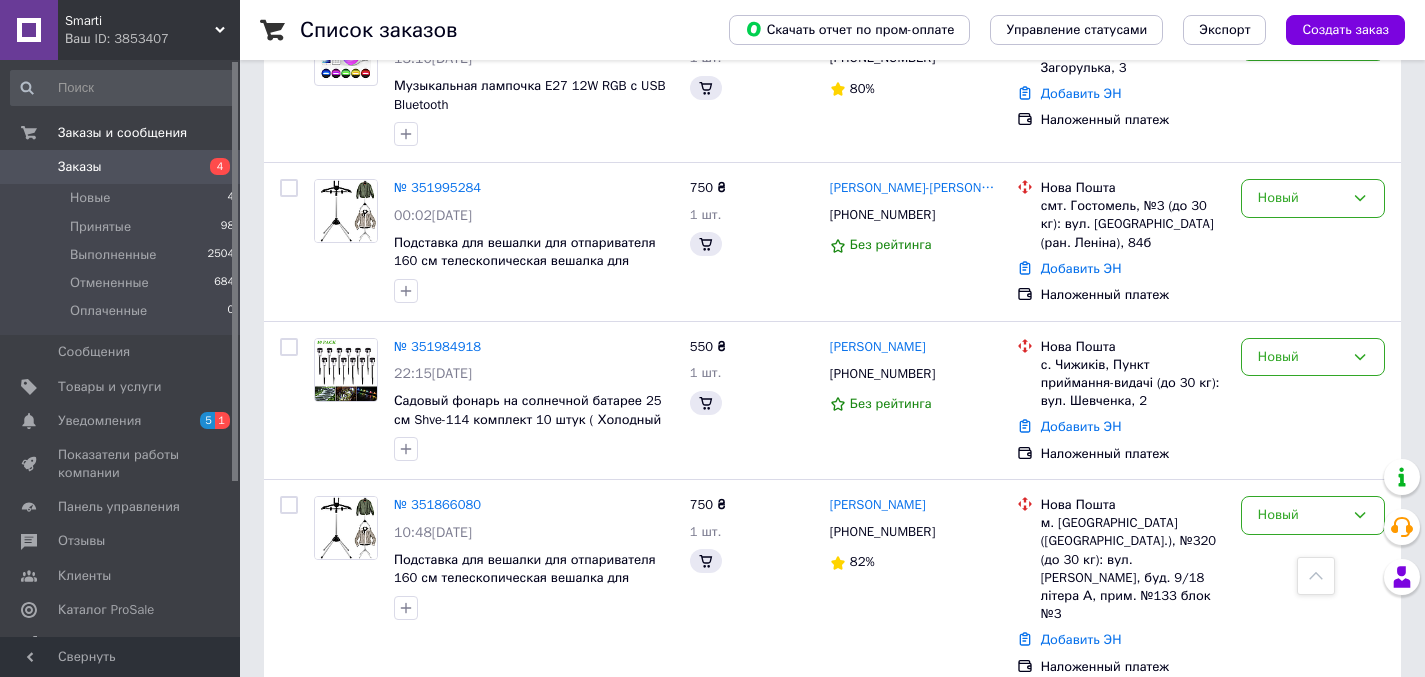 scroll, scrollTop: 404, scrollLeft: 0, axis: vertical 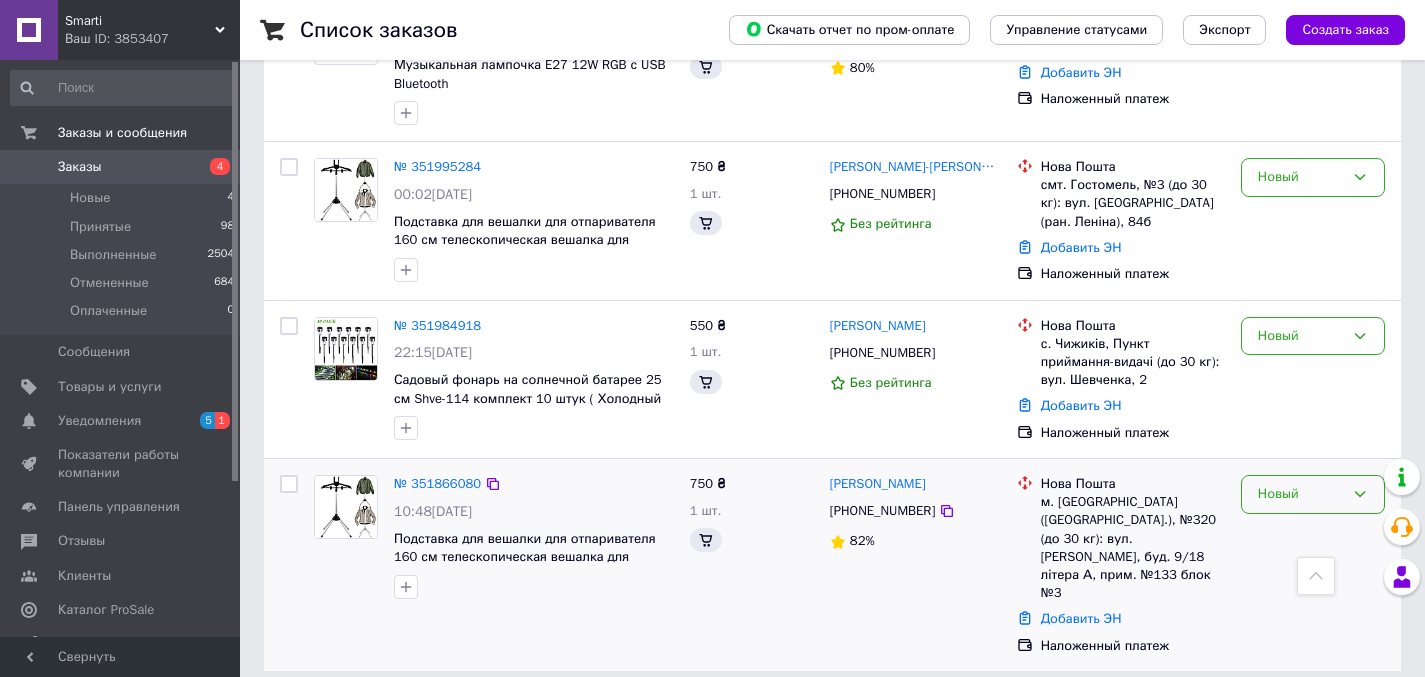 click on "Новый" at bounding box center [1301, 494] 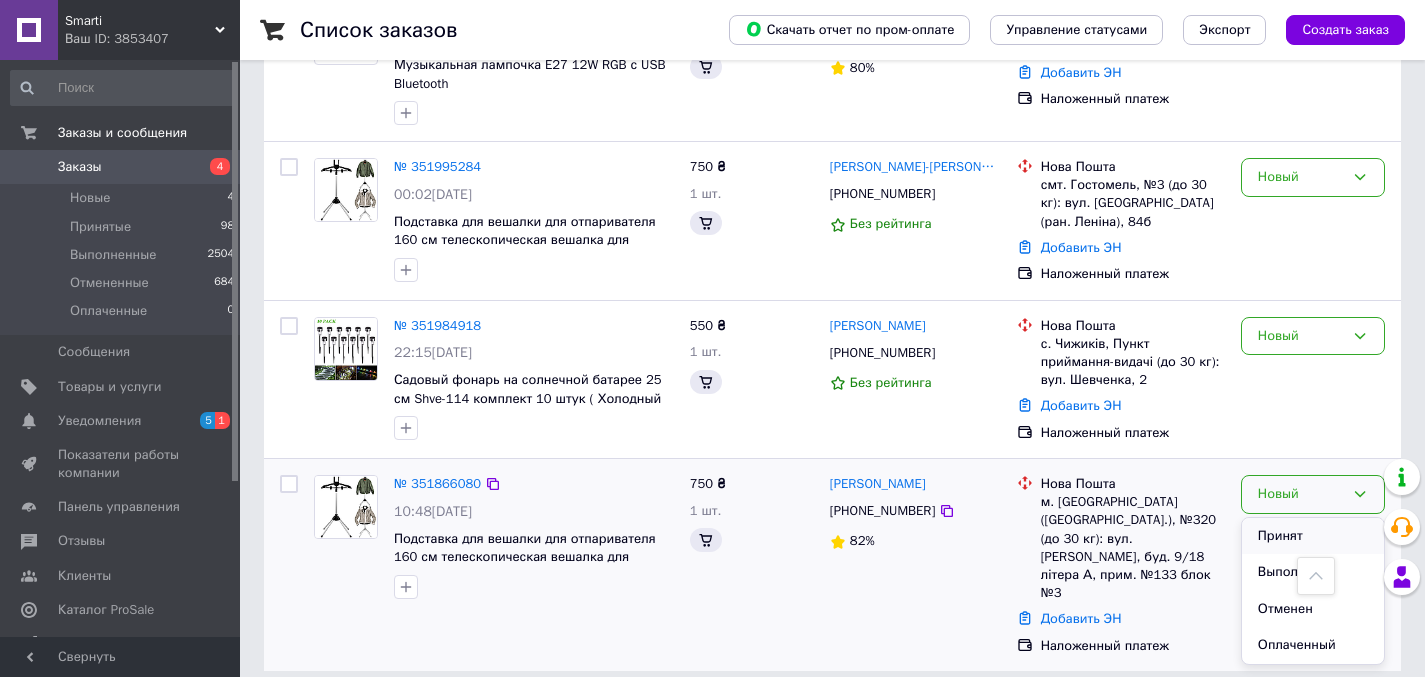 click on "Принят" at bounding box center [1313, 536] 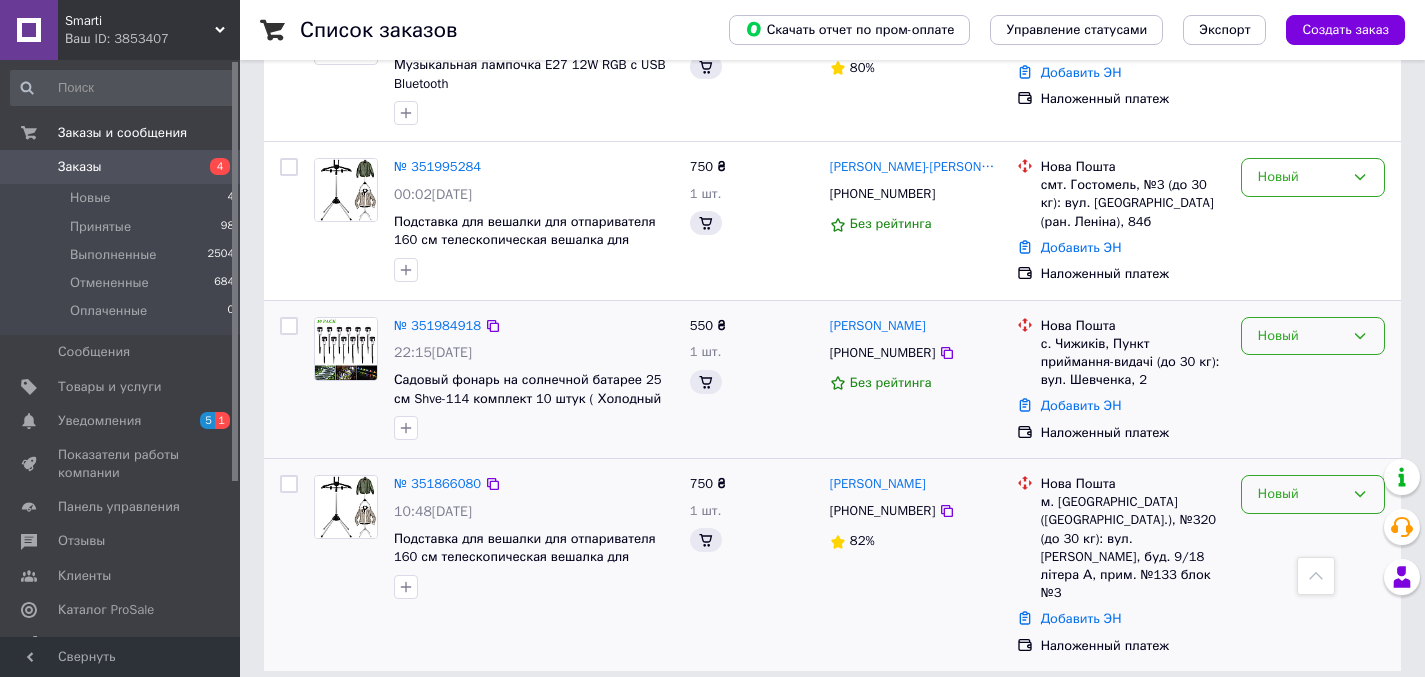 click on "Новый" at bounding box center [1301, 336] 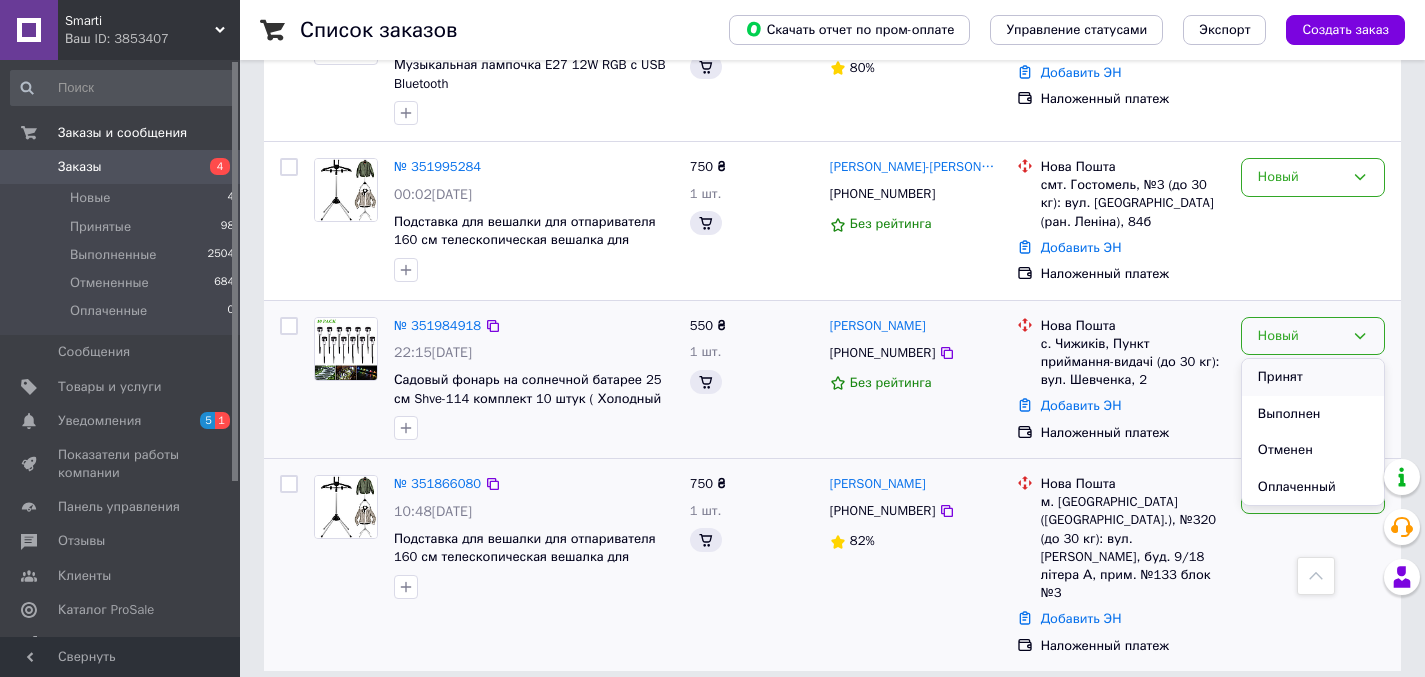 click on "Принят" at bounding box center [1313, 377] 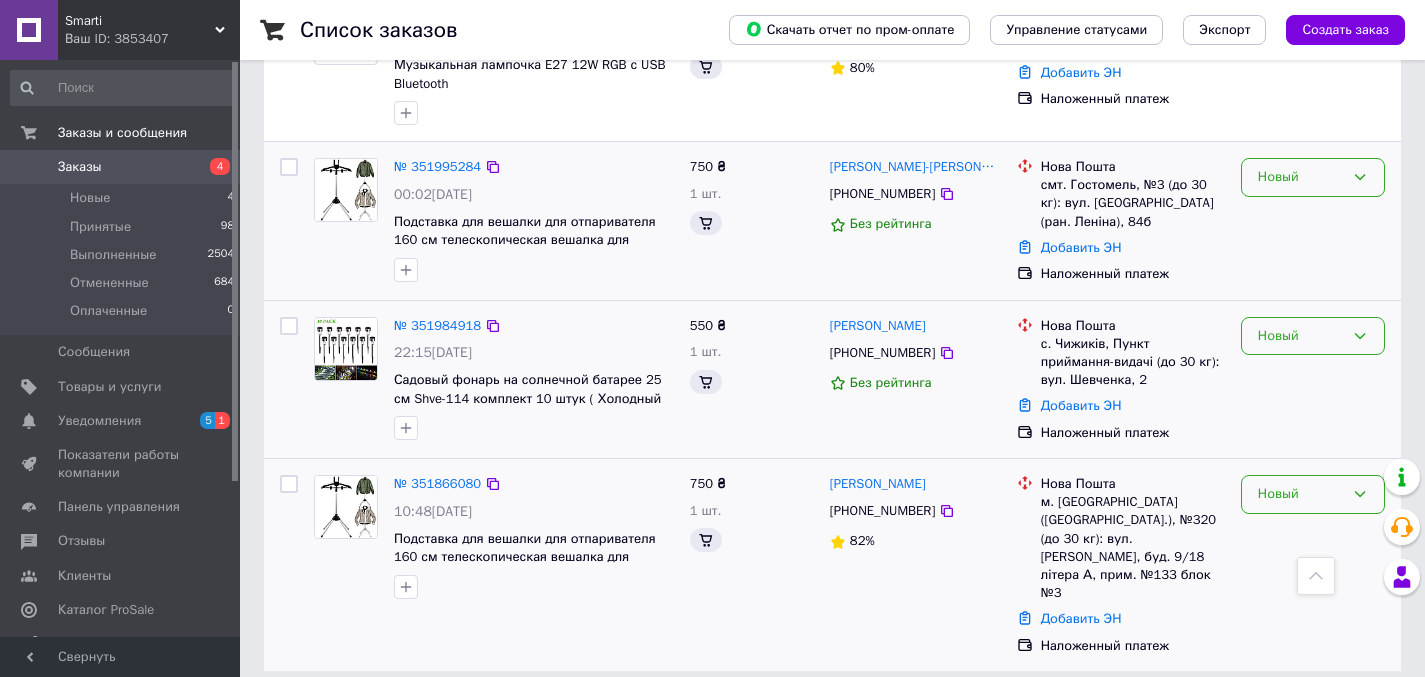 click on "Новый" at bounding box center [1301, 177] 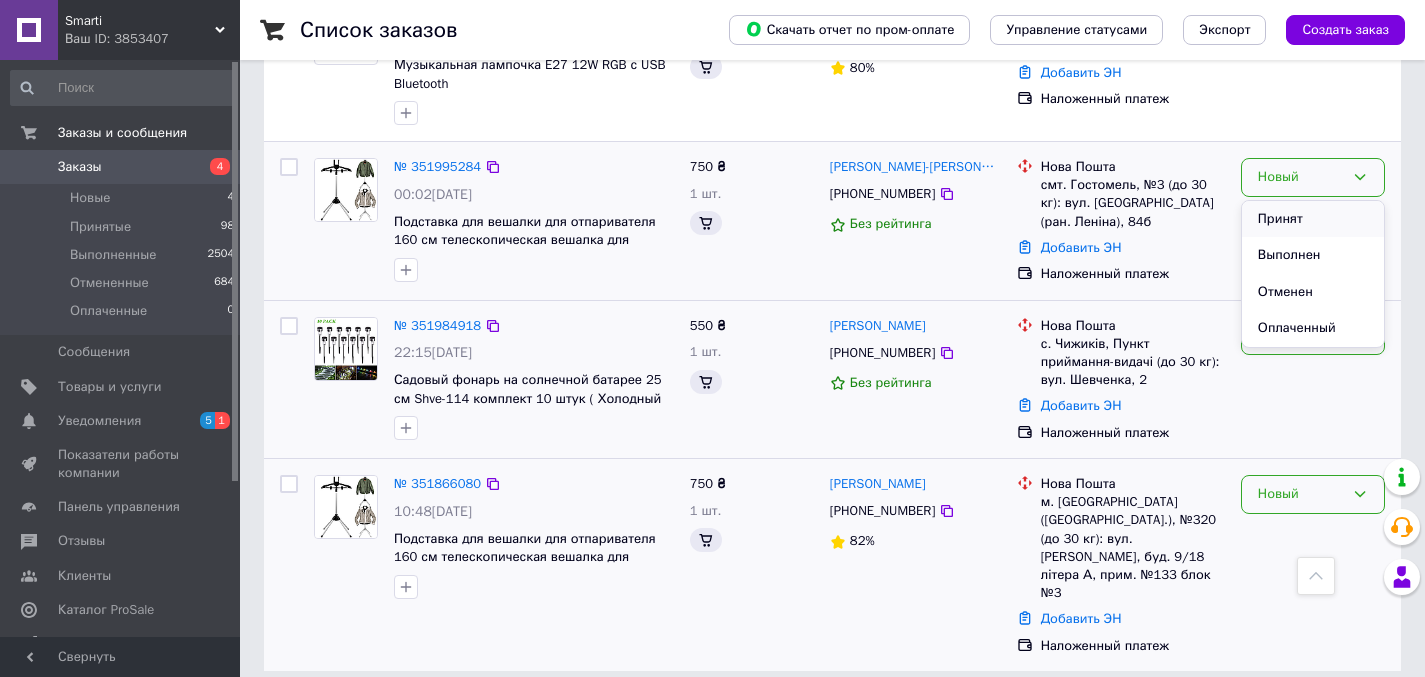 click on "Принят" at bounding box center [1313, 219] 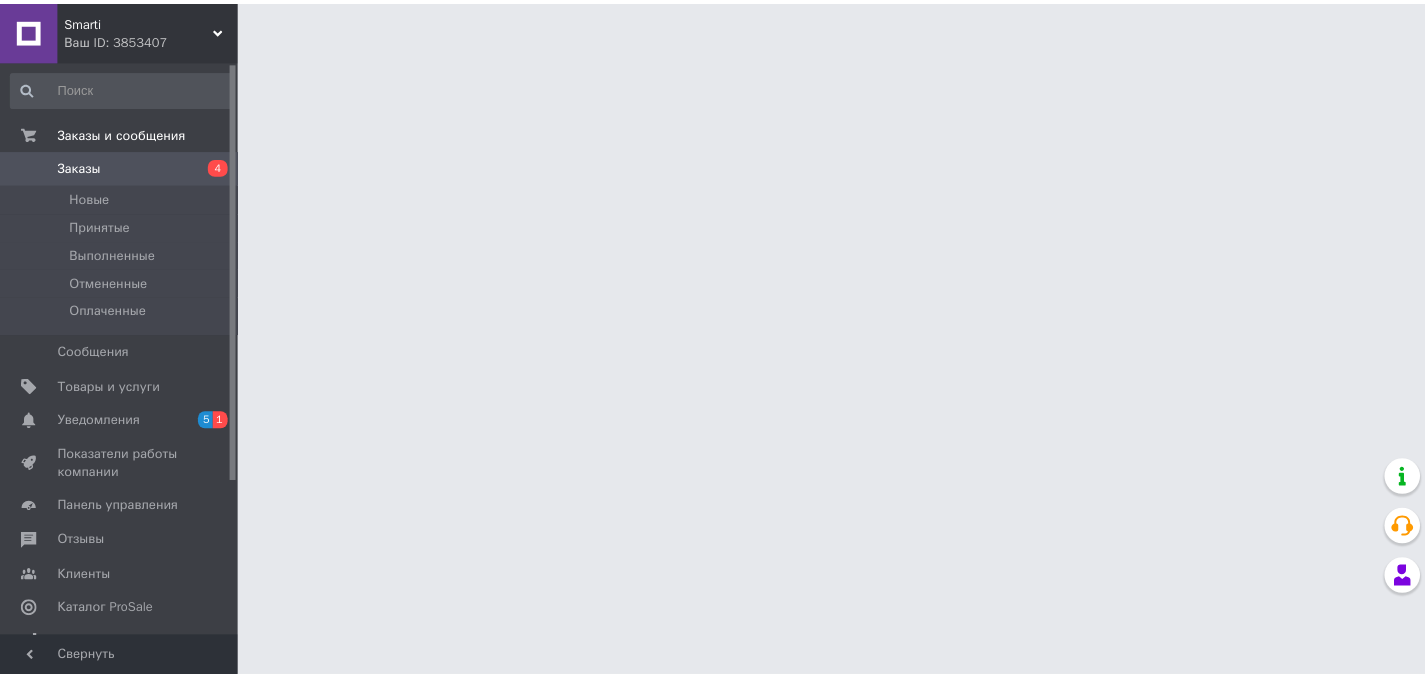 scroll, scrollTop: 0, scrollLeft: 0, axis: both 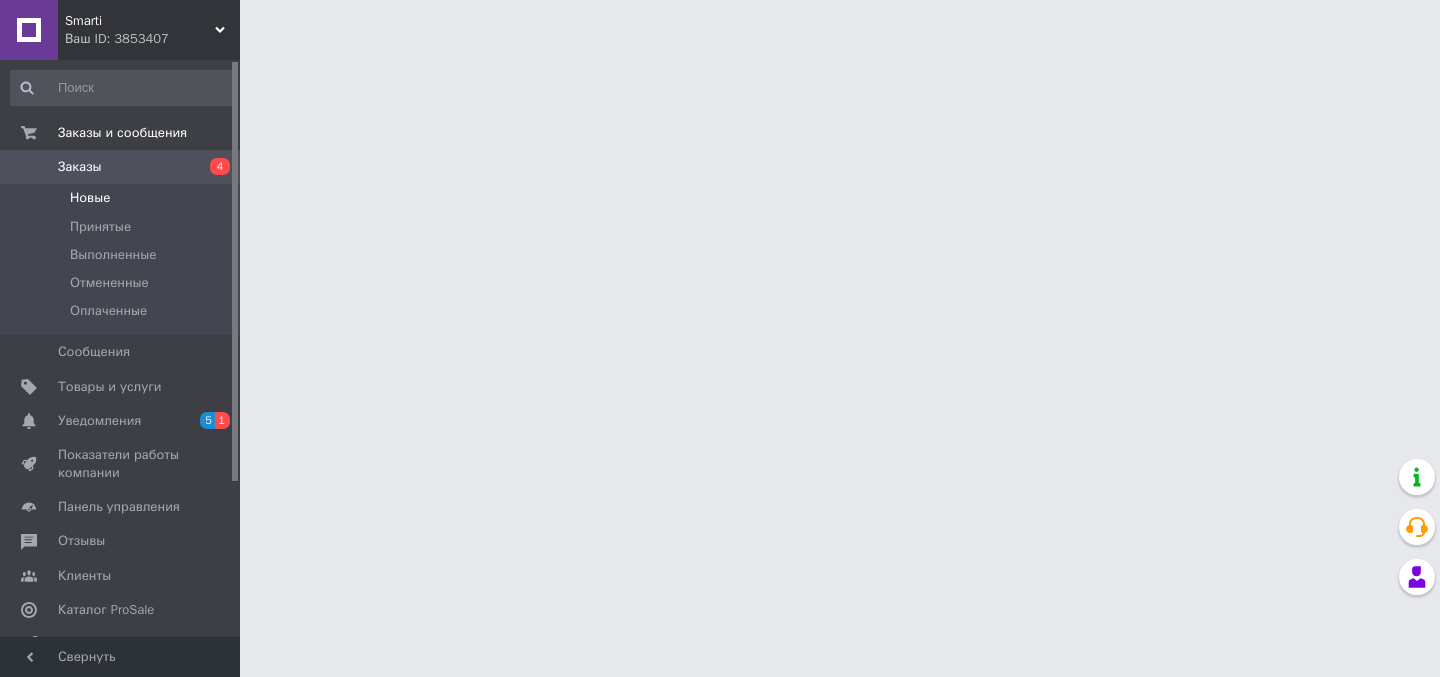 click on "Новые" at bounding box center (90, 198) 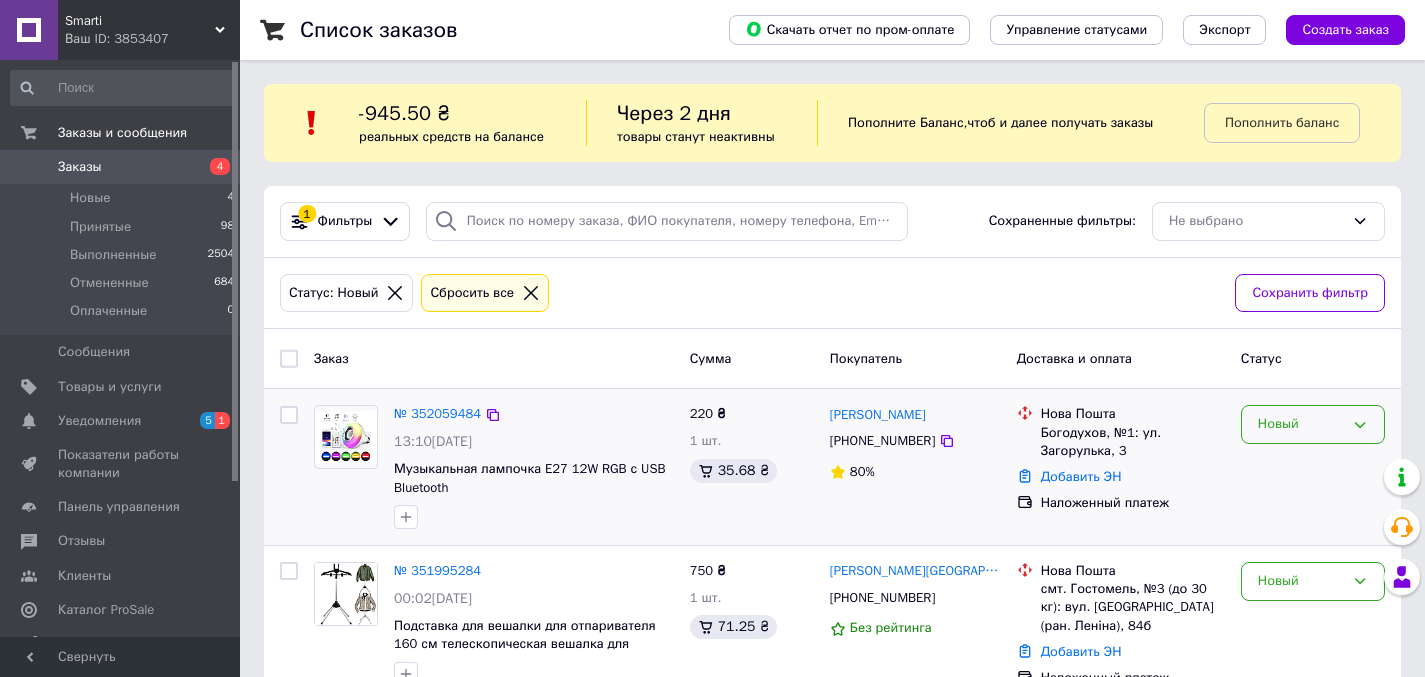 click on "Новый" at bounding box center (1313, 424) 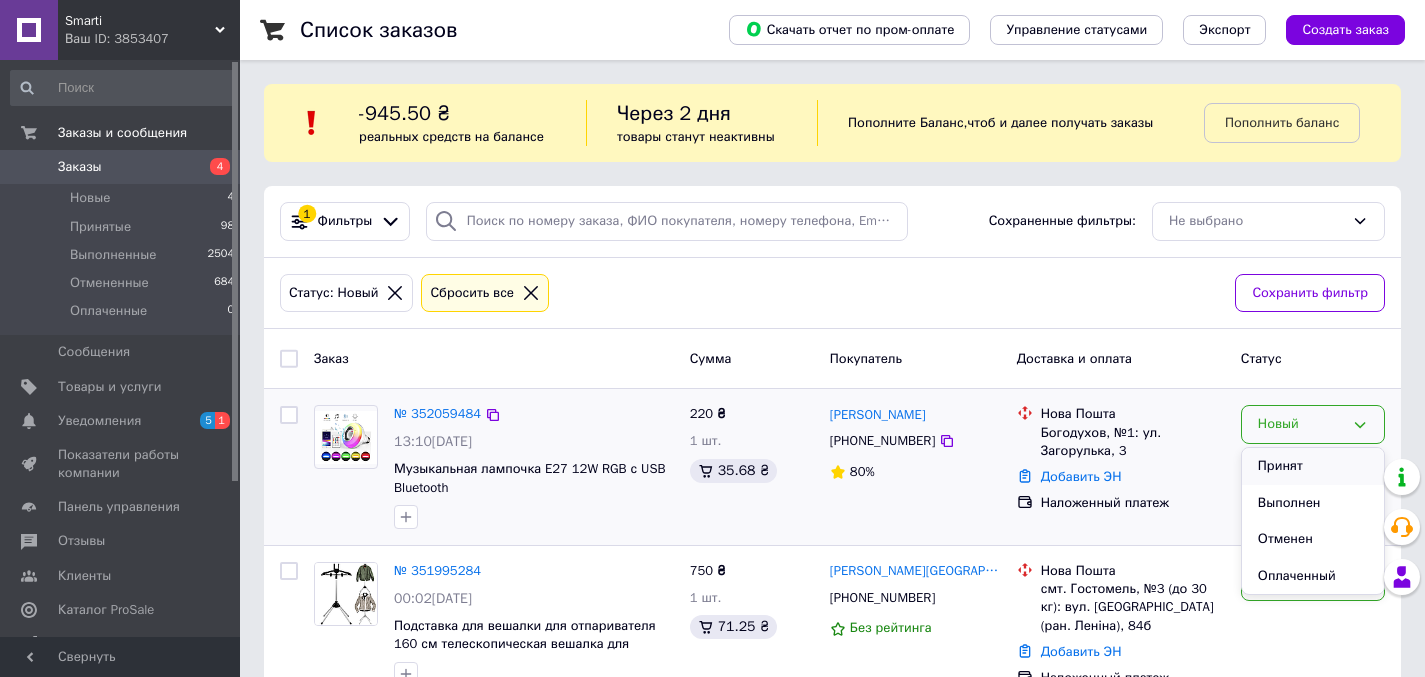 click on "Принят" at bounding box center [1313, 466] 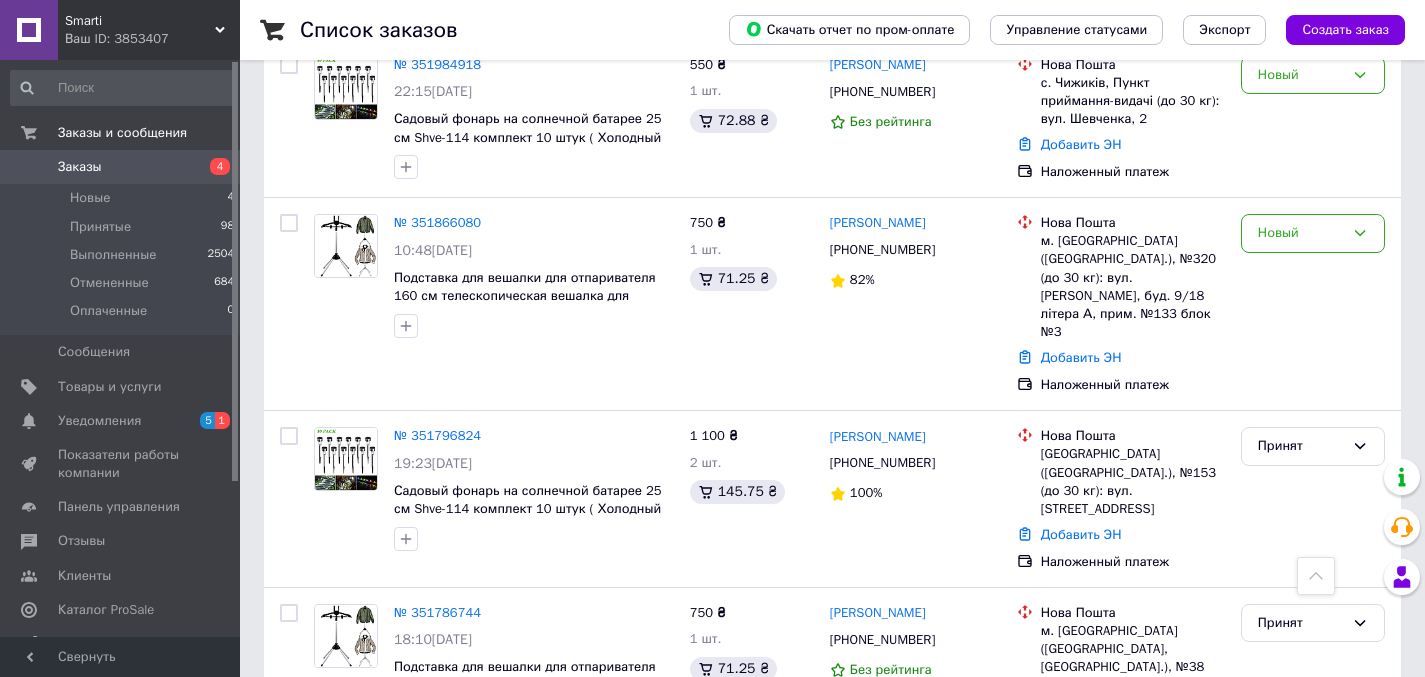 scroll, scrollTop: 549, scrollLeft: 0, axis: vertical 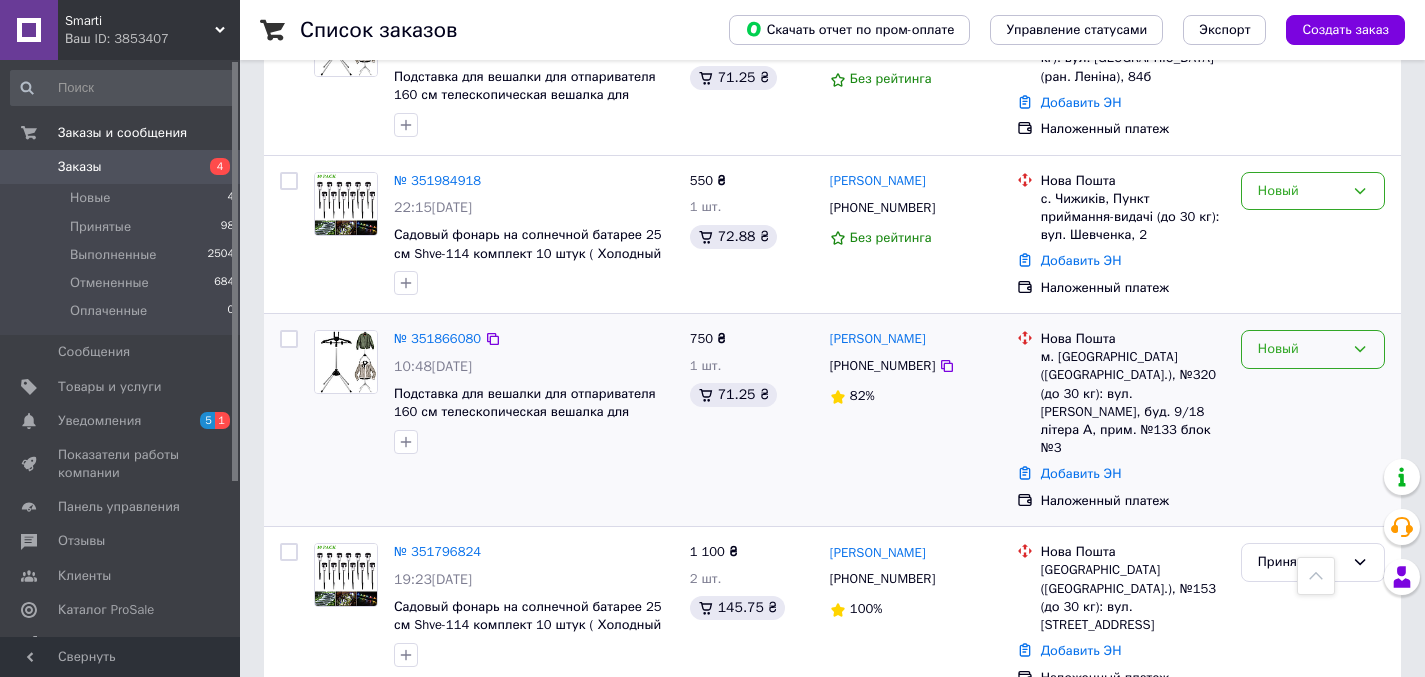 click on "Новый" at bounding box center [1301, 349] 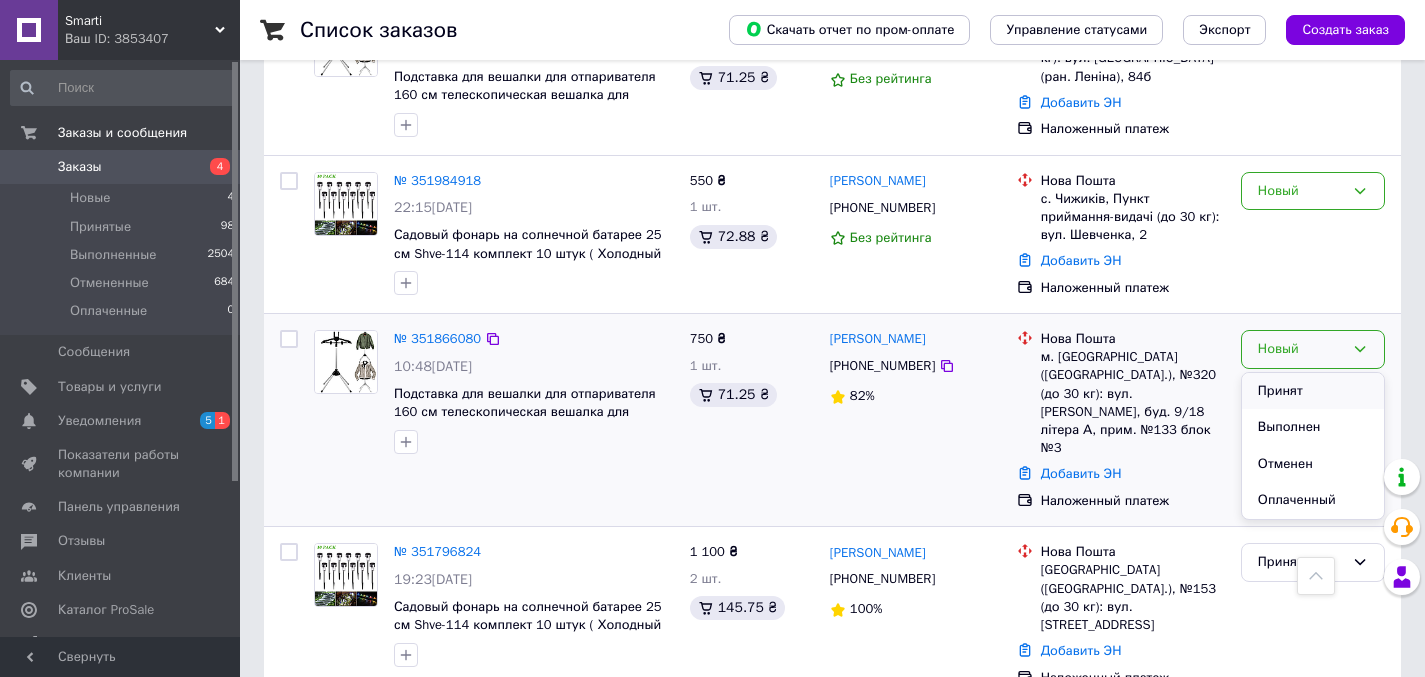click on "Принят" at bounding box center (1313, 391) 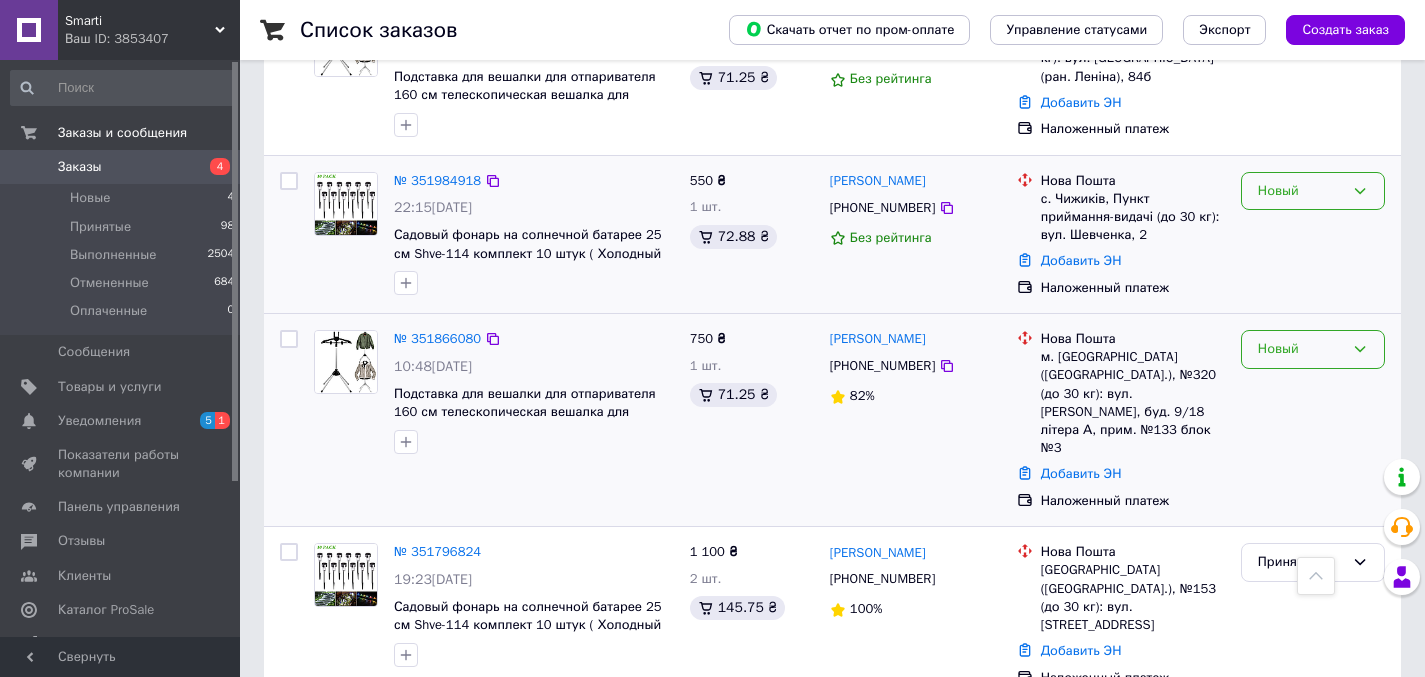 click on "Новый" at bounding box center (1301, 191) 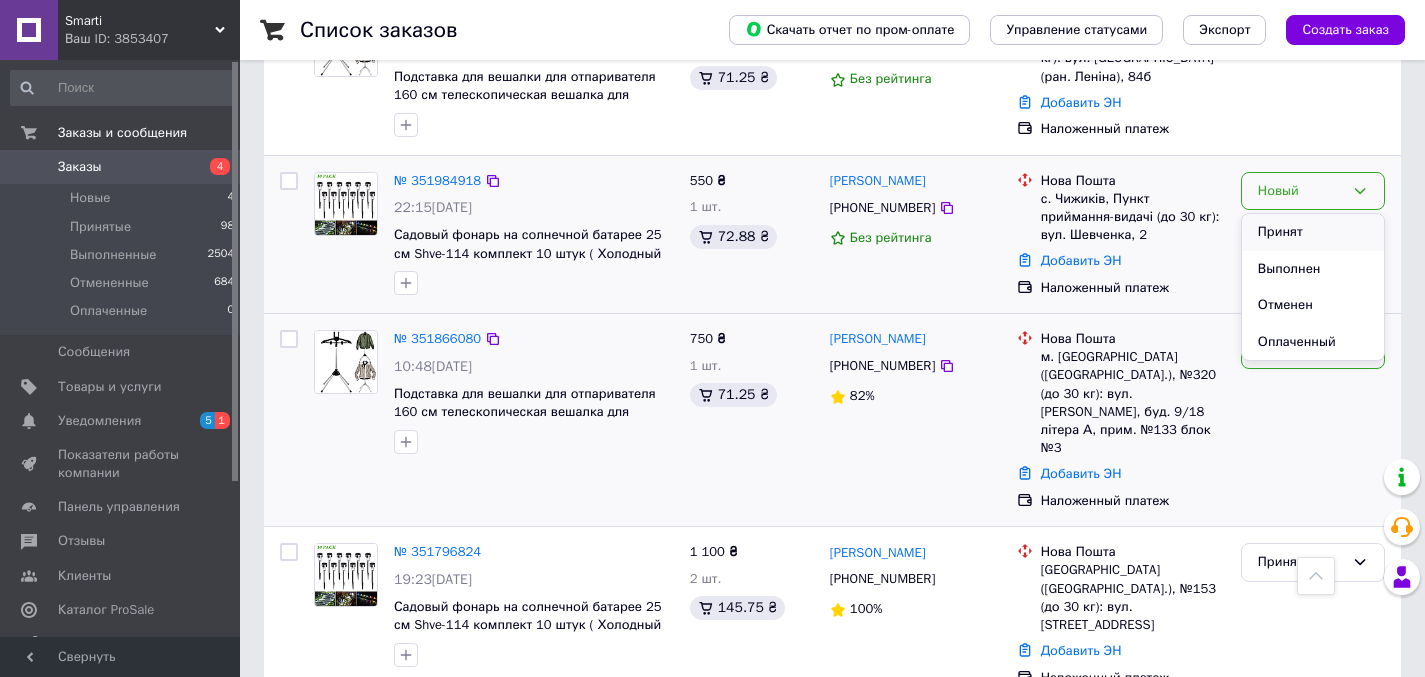 click on "Принят" at bounding box center [1313, 232] 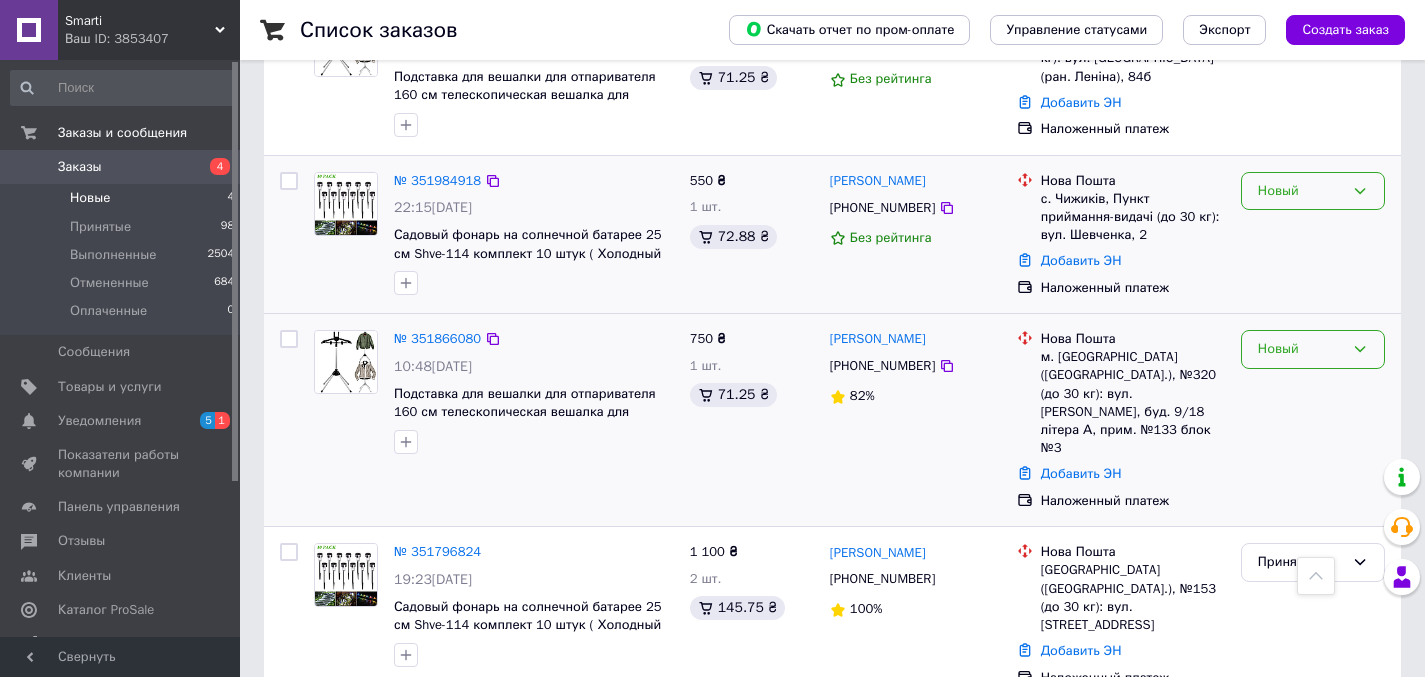 click on "Новые" at bounding box center [90, 198] 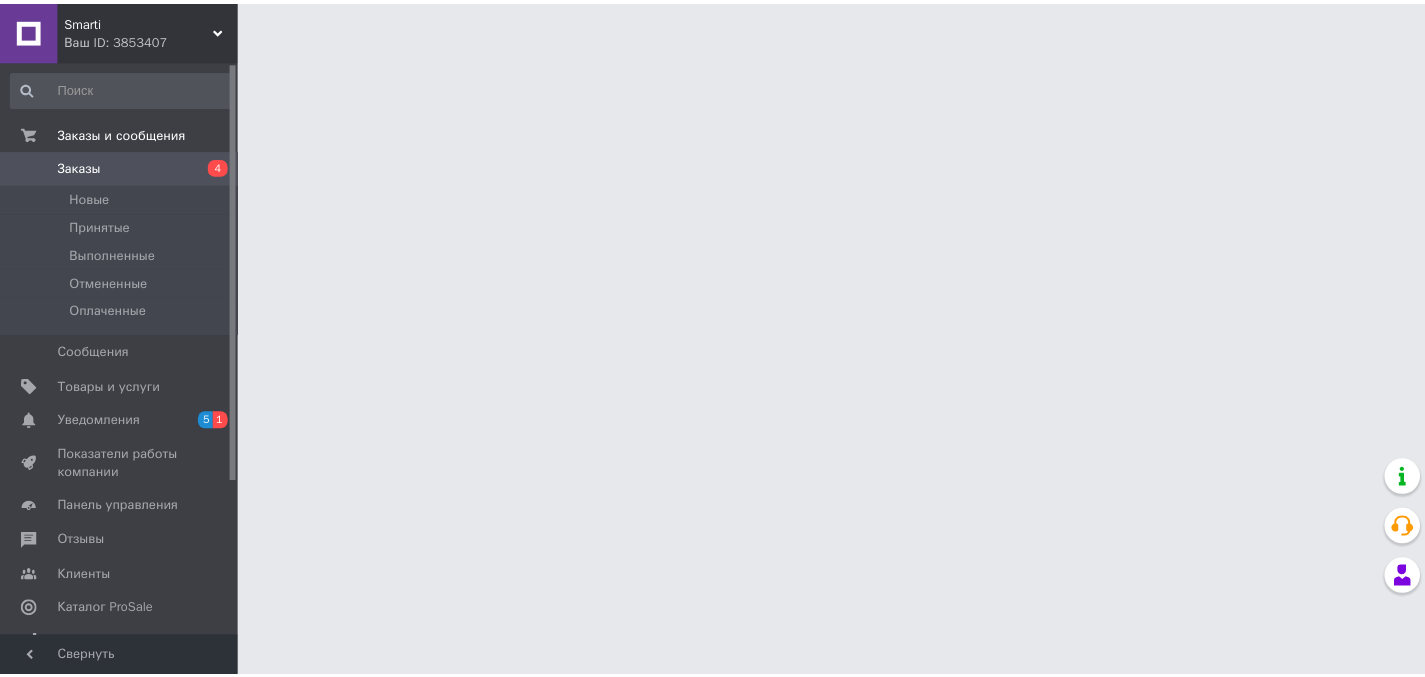 scroll, scrollTop: 0, scrollLeft: 0, axis: both 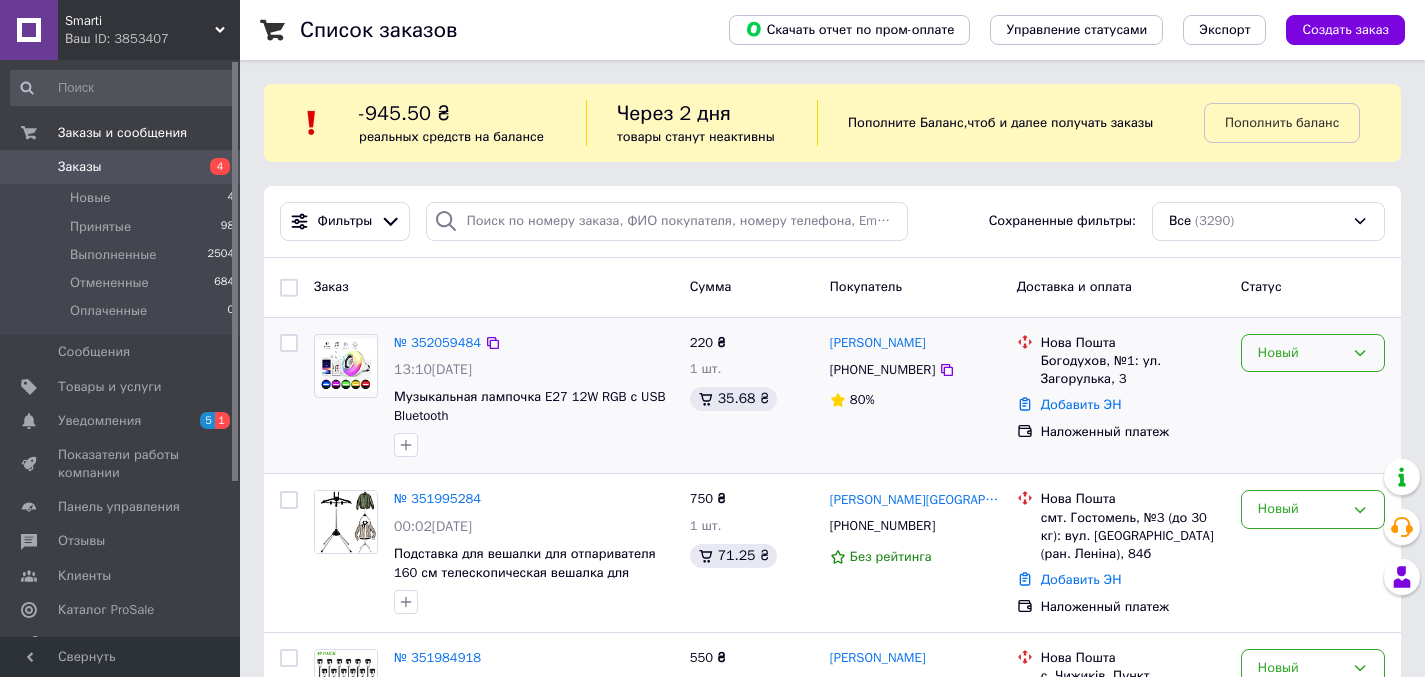 click on "Новый" at bounding box center (1301, 353) 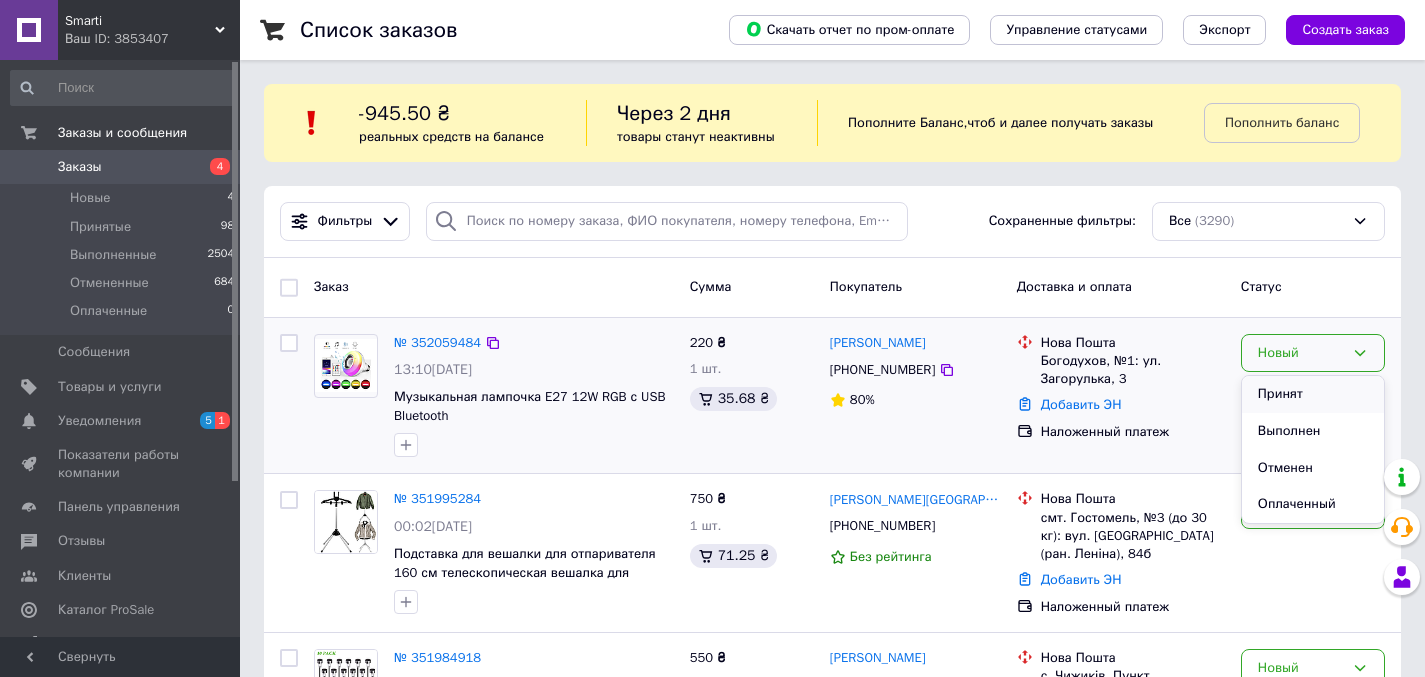 click on "Принят" at bounding box center [1313, 394] 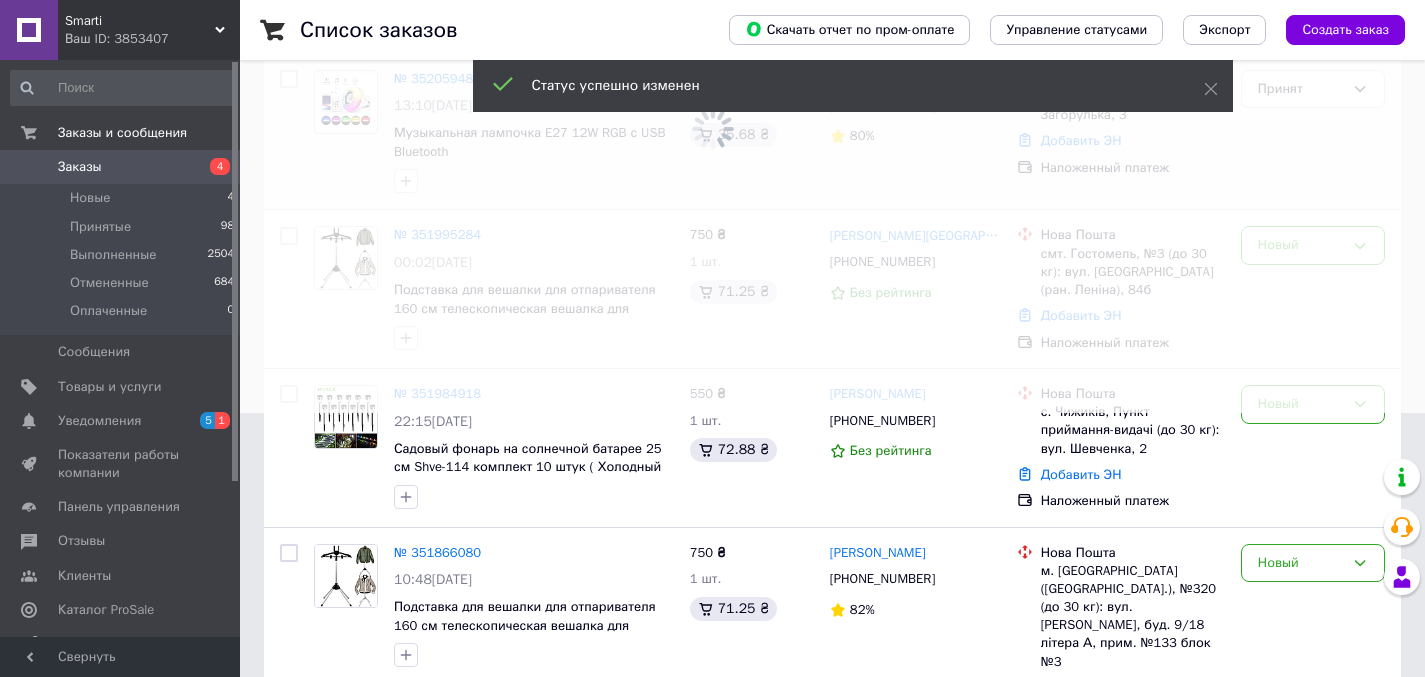 scroll, scrollTop: 296, scrollLeft: 0, axis: vertical 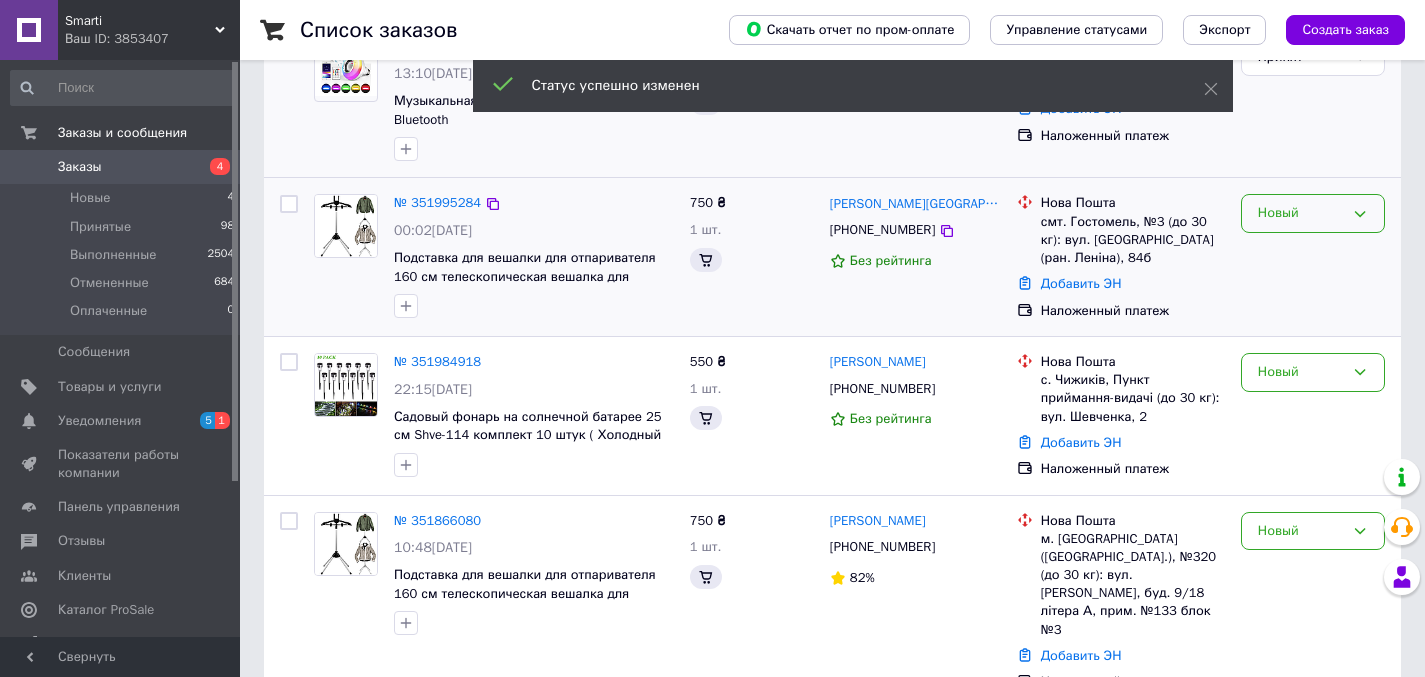 click on "Новый" at bounding box center (1301, 213) 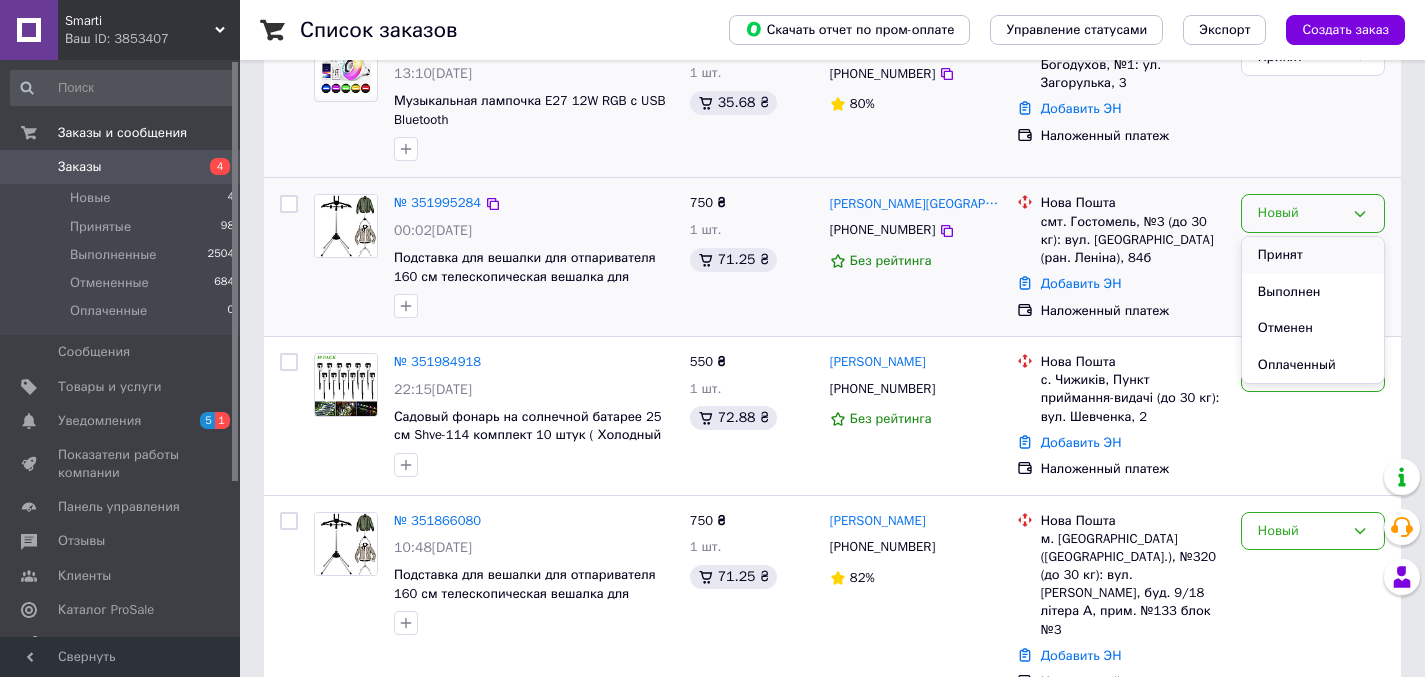 click on "Принят" at bounding box center (1313, 255) 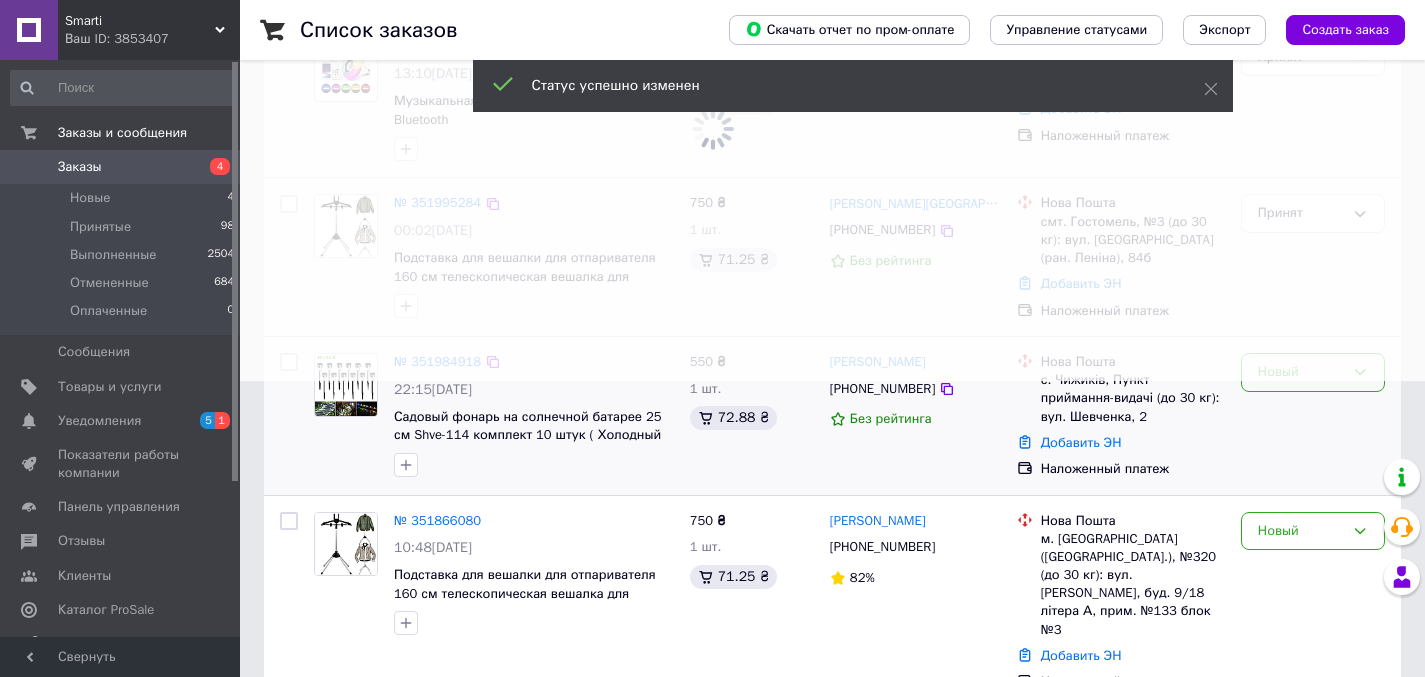 click on "Новый" at bounding box center (1301, 372) 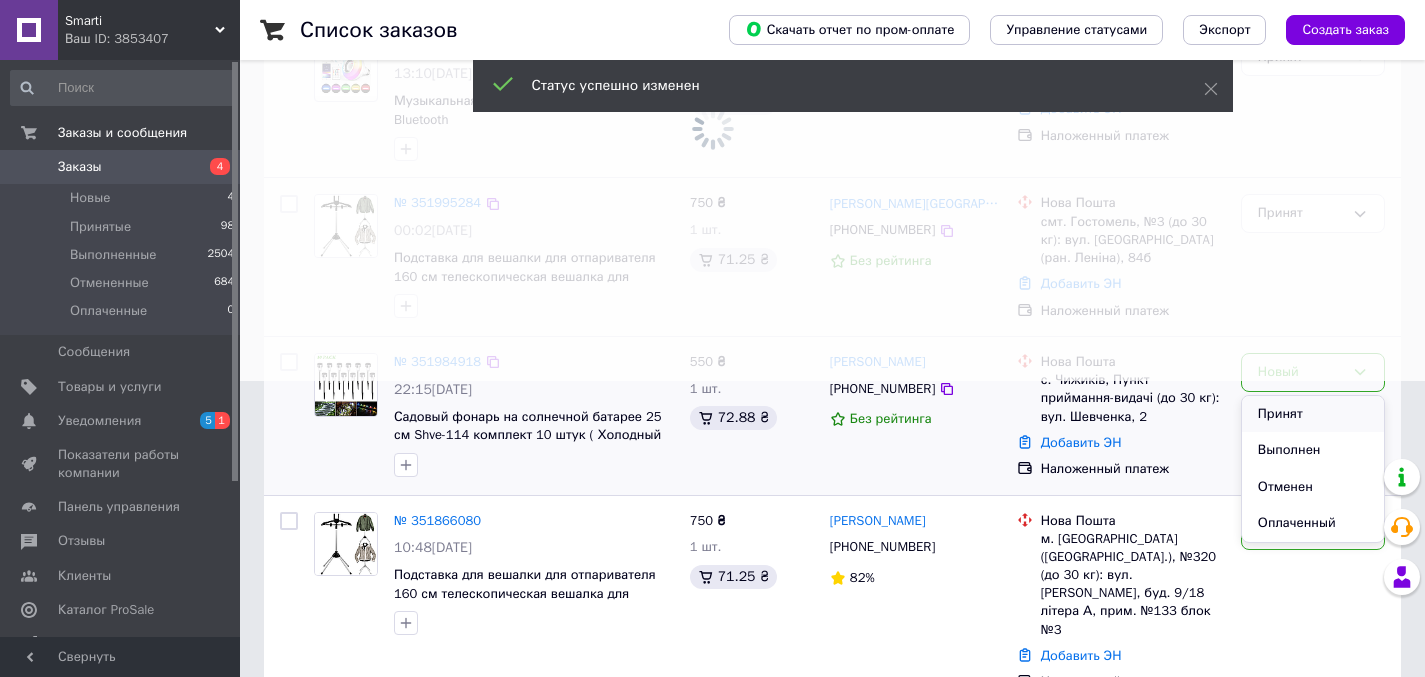 click on "Принят" at bounding box center [1313, 414] 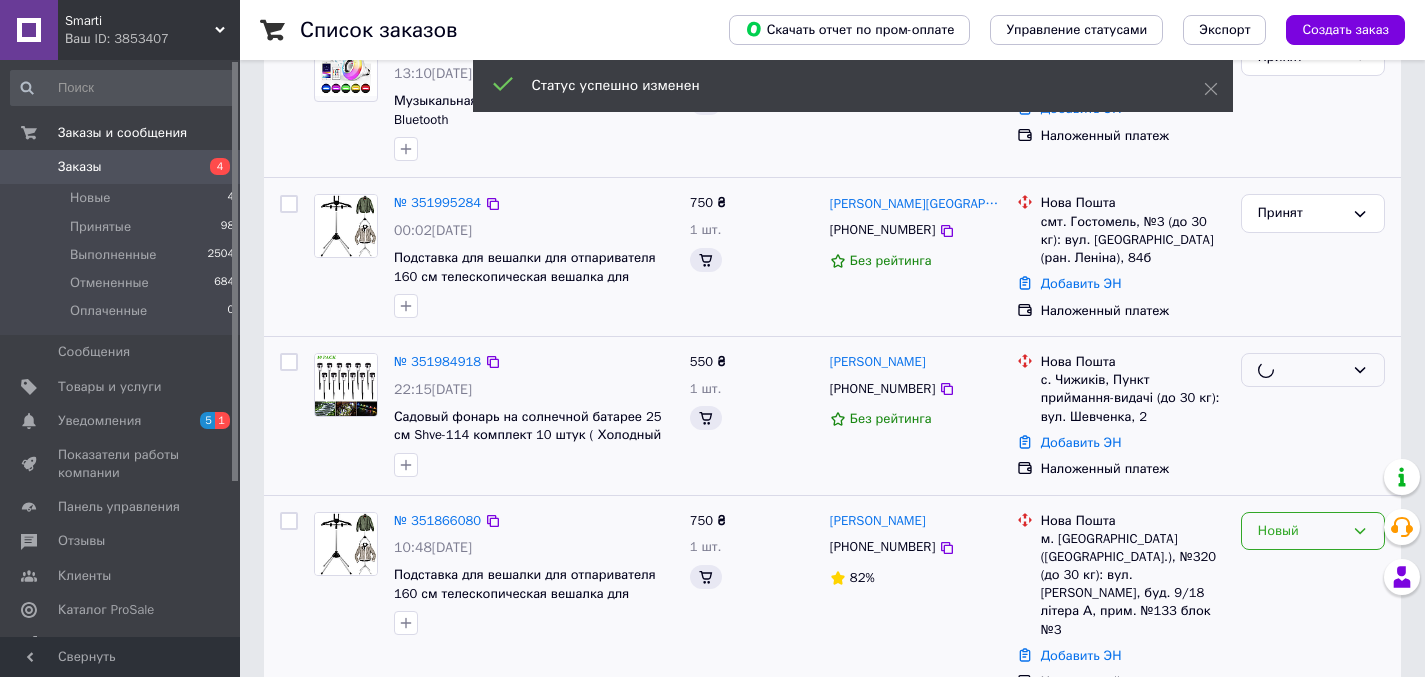 click on "Новый" at bounding box center [1301, 531] 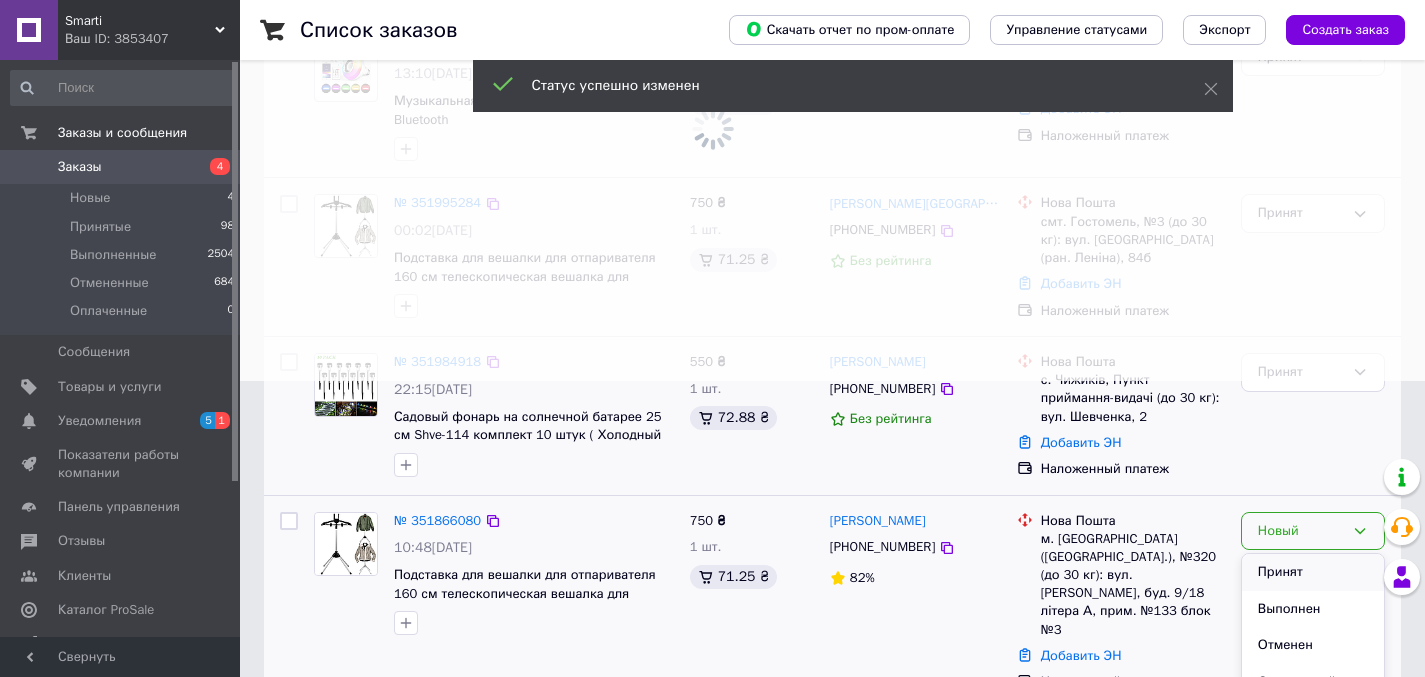 click on "Принят" at bounding box center (1313, 572) 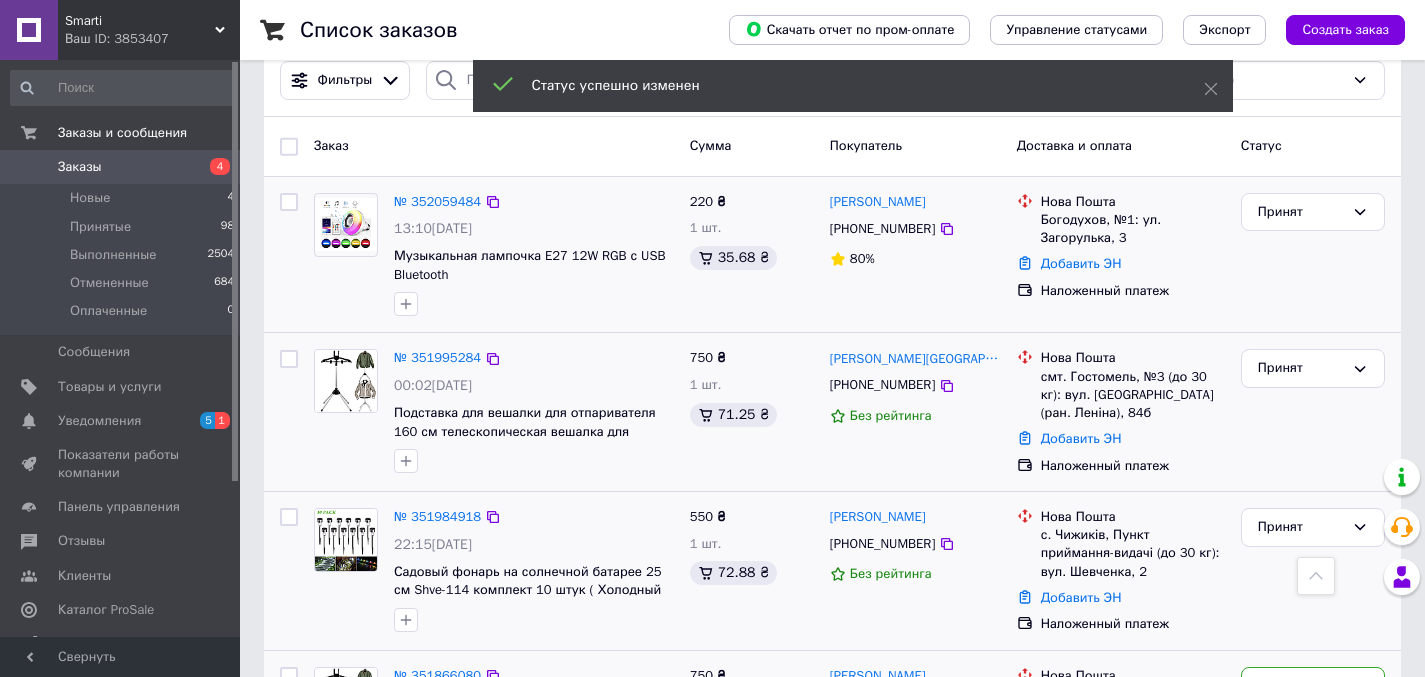 scroll, scrollTop: 0, scrollLeft: 0, axis: both 